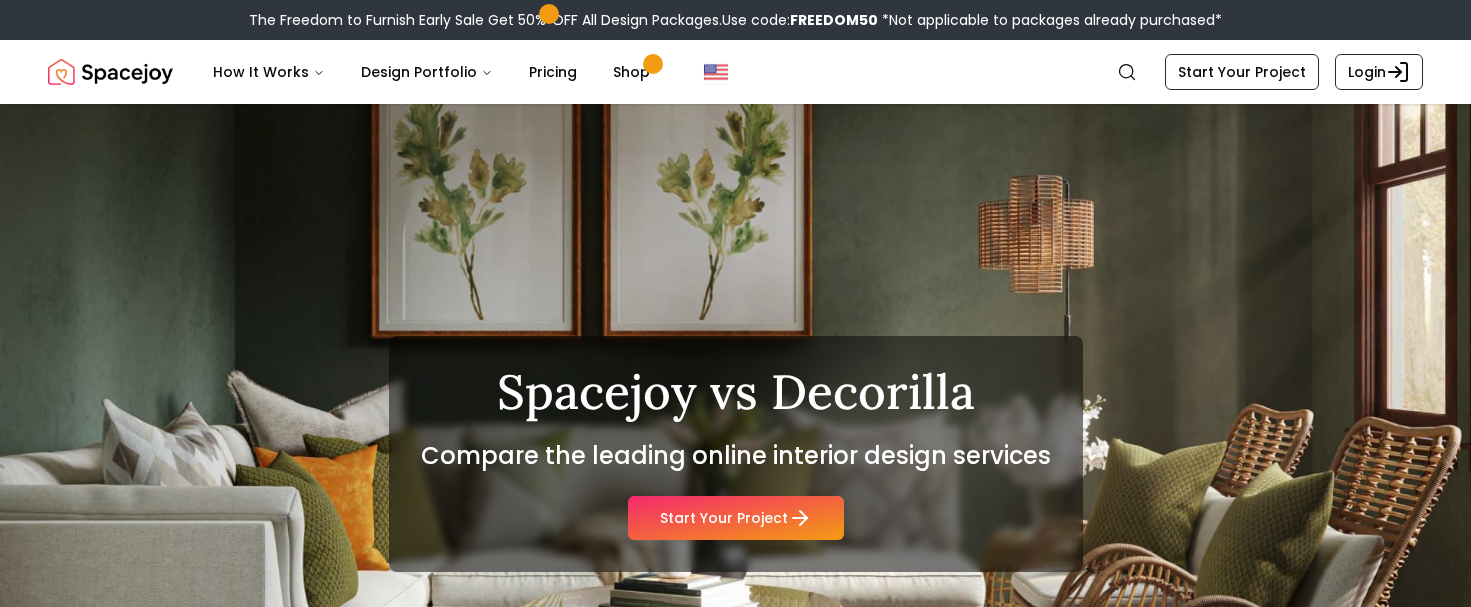 scroll, scrollTop: 0, scrollLeft: 0, axis: both 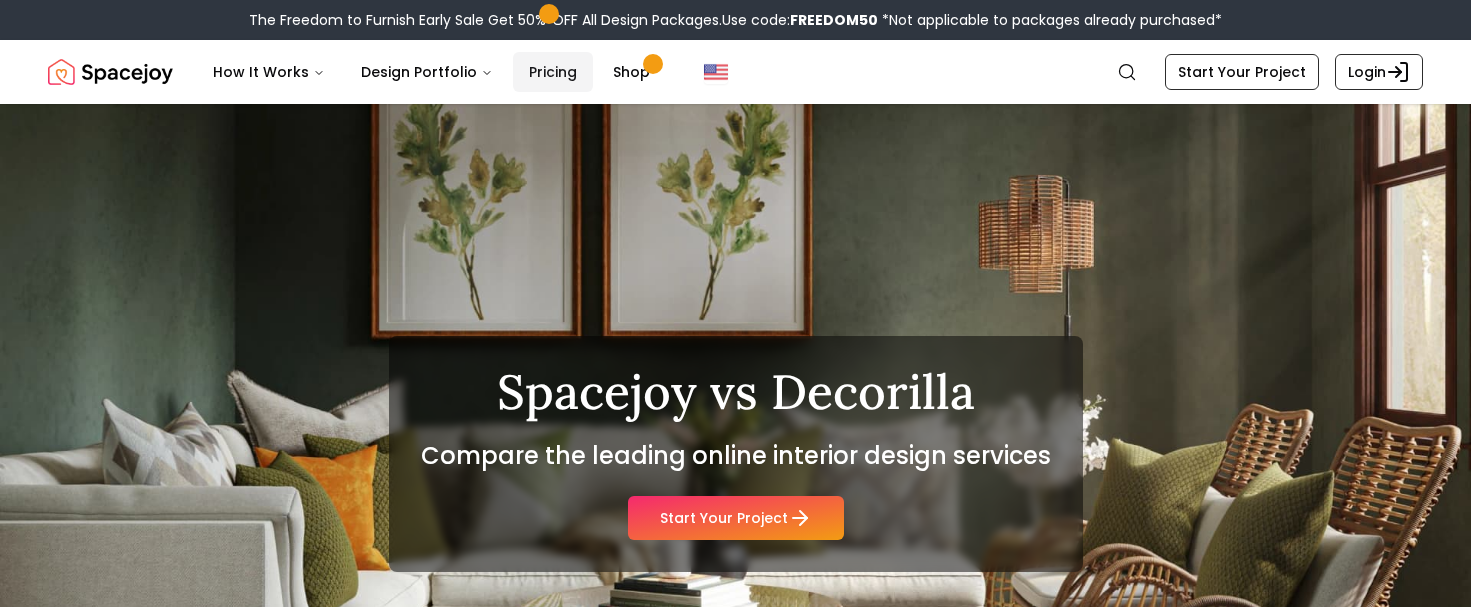 click on "Pricing" at bounding box center [553, 72] 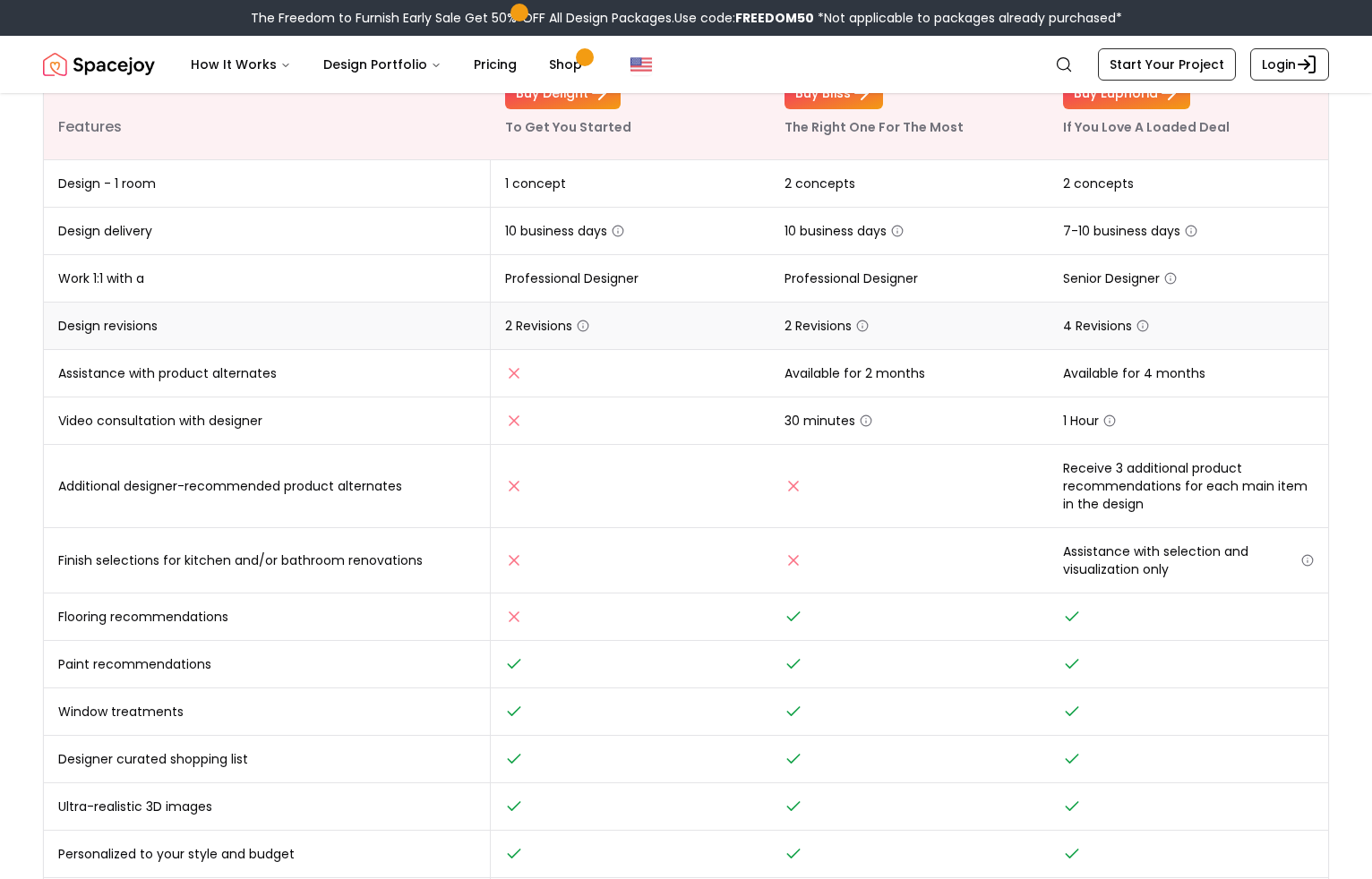 scroll, scrollTop: 337, scrollLeft: 0, axis: vertical 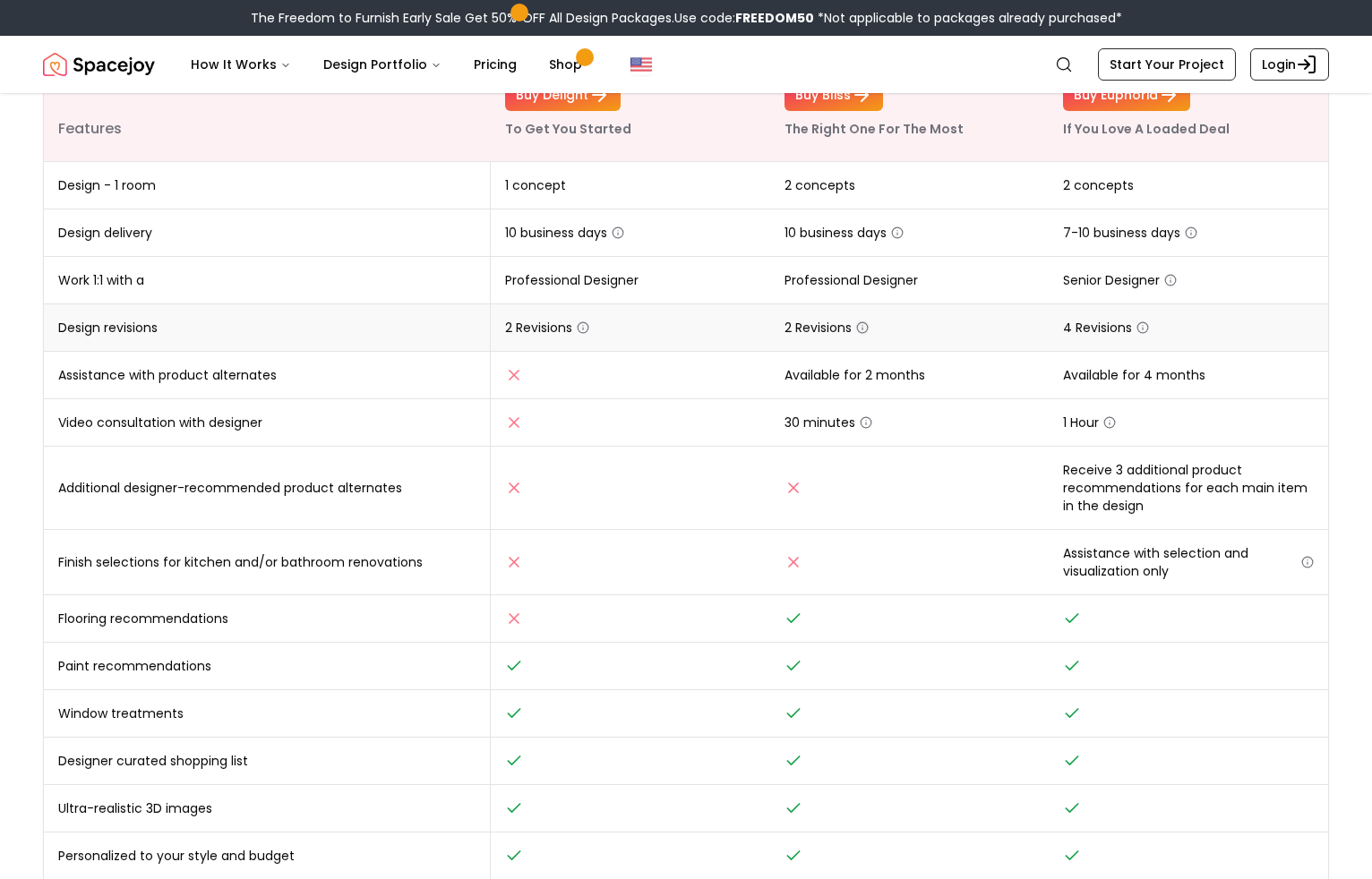 click 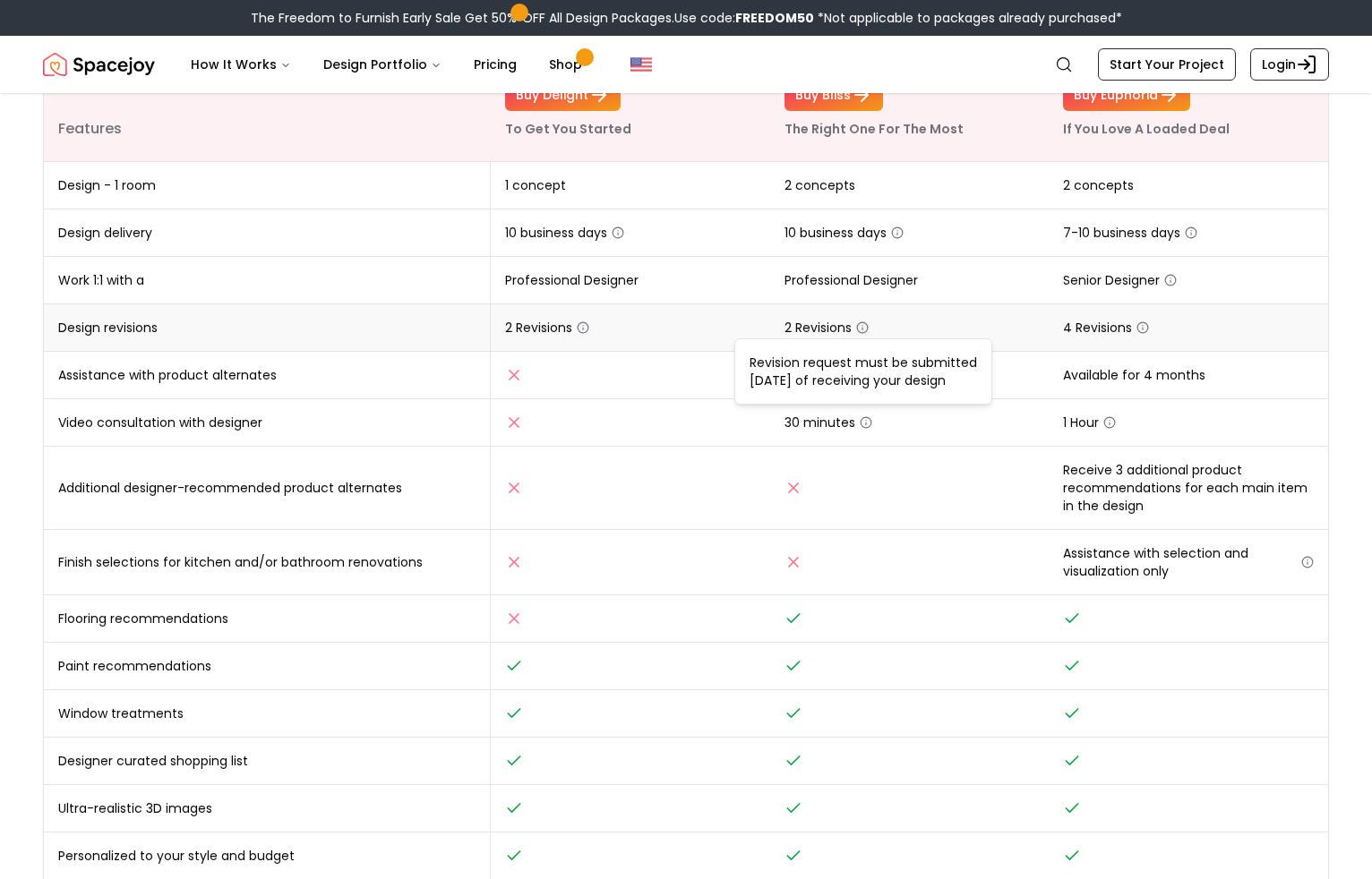 click 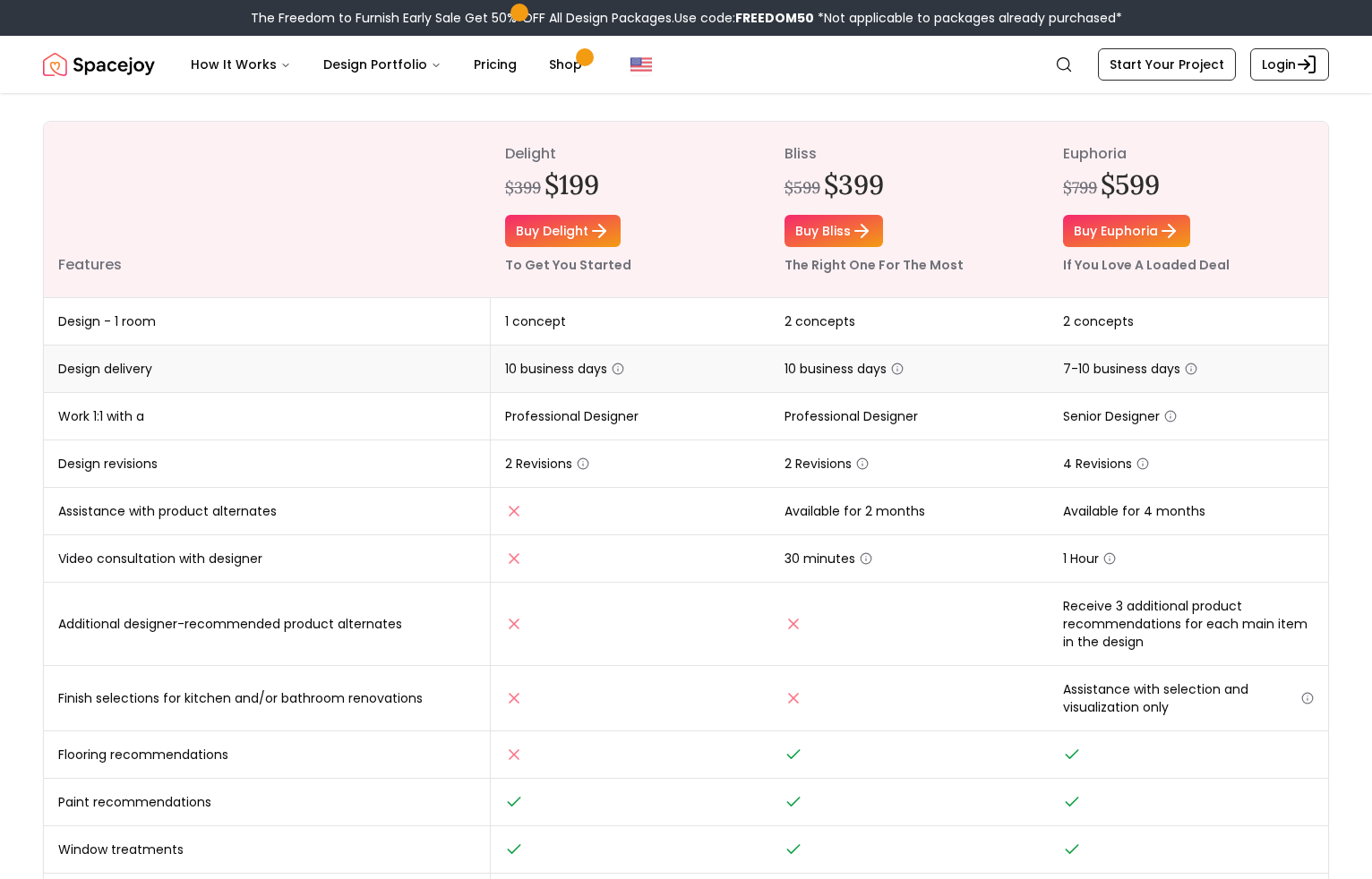 scroll, scrollTop: 34, scrollLeft: 0, axis: vertical 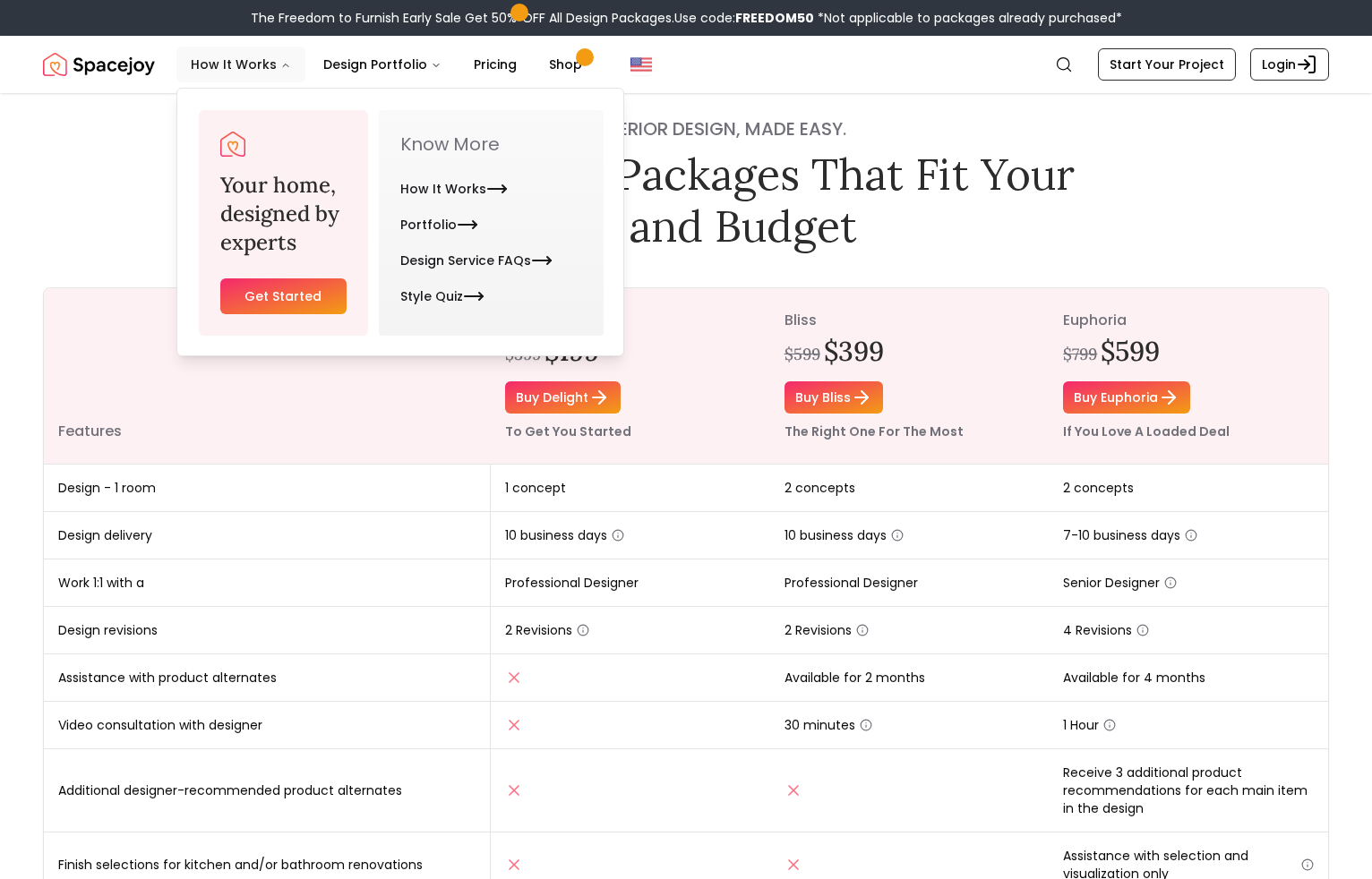 click on "How It Works" at bounding box center [241, 64] 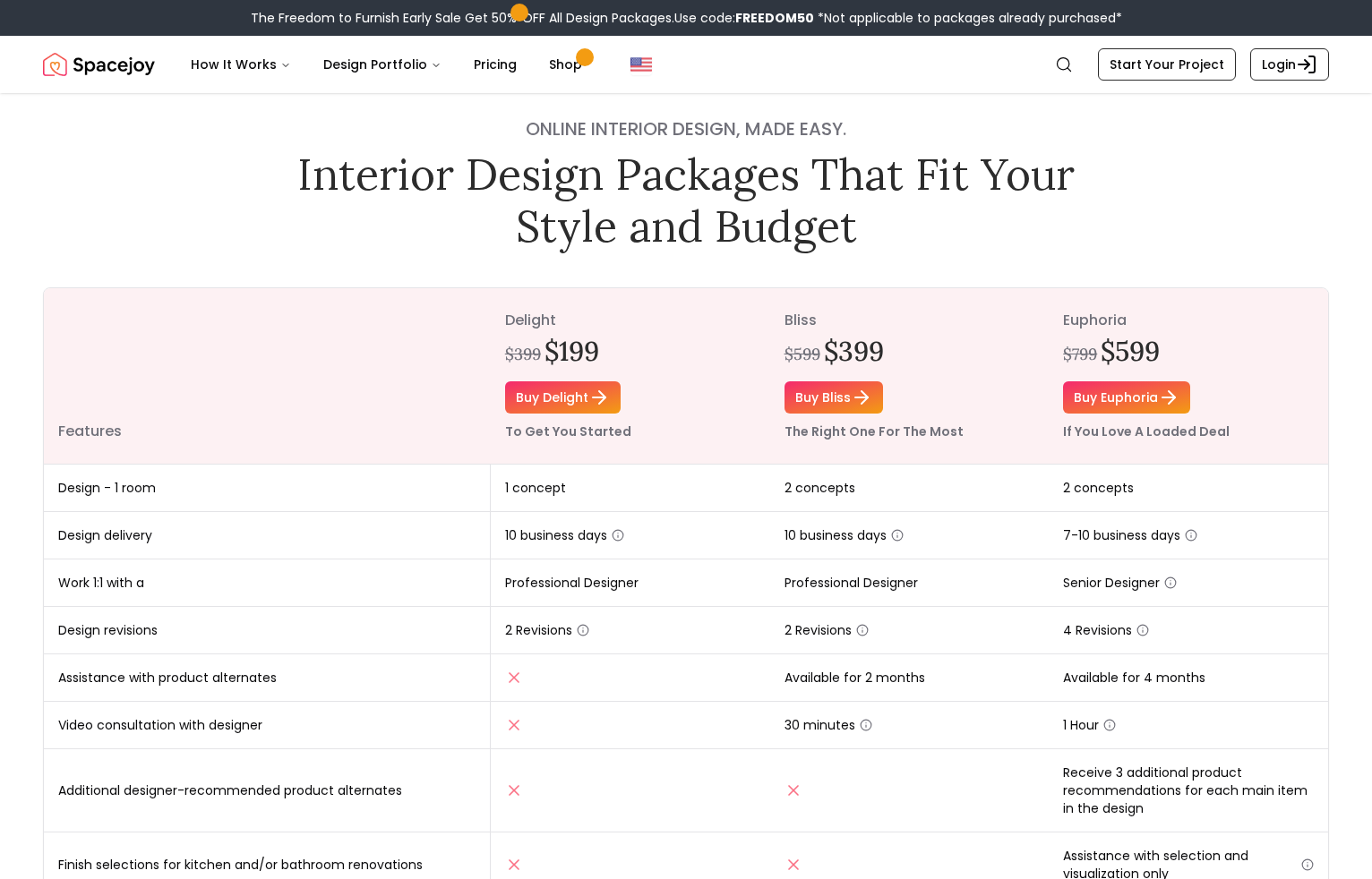 click at bounding box center (99, 64) 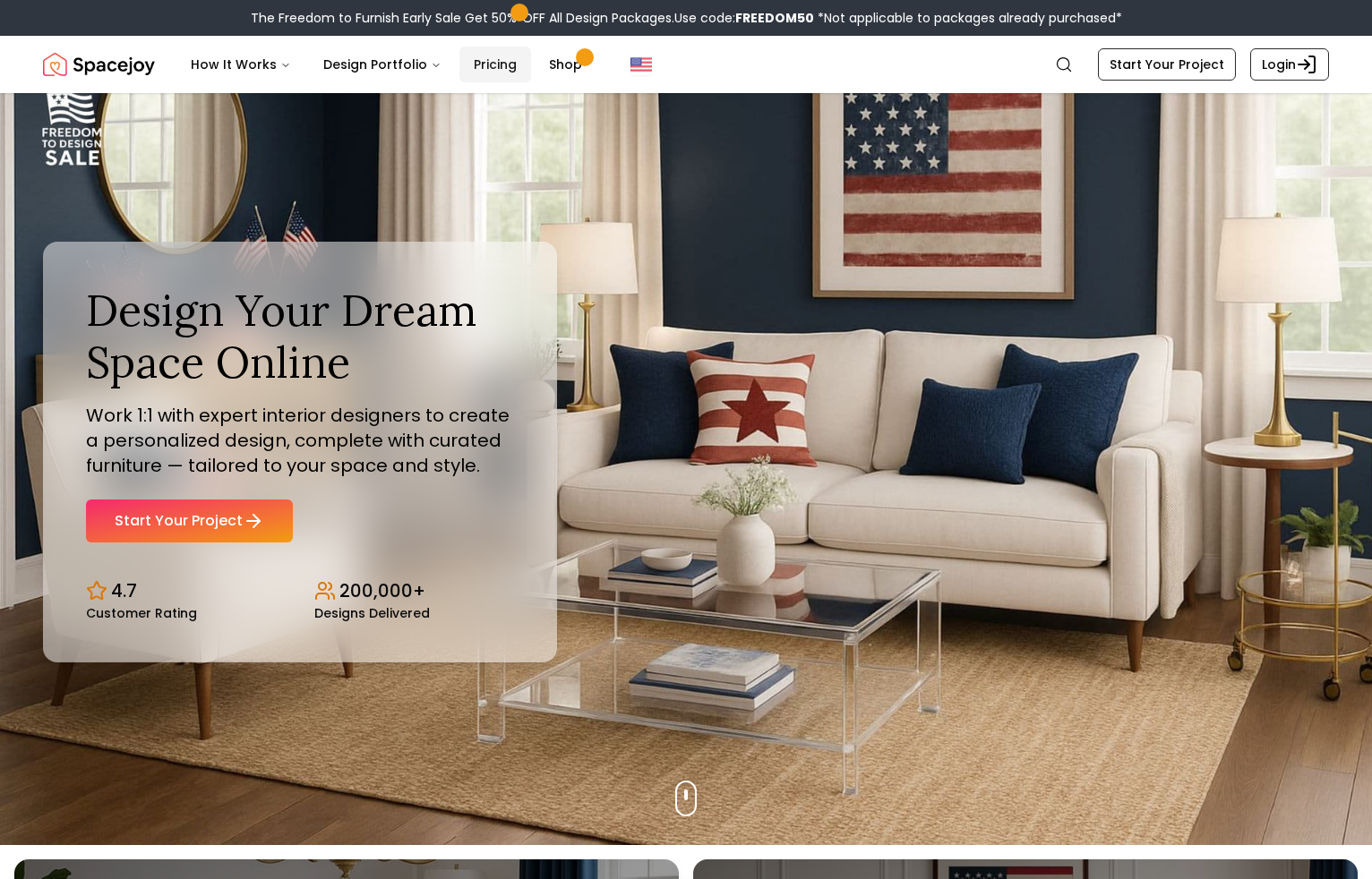 click on "Pricing" at bounding box center (495, 64) 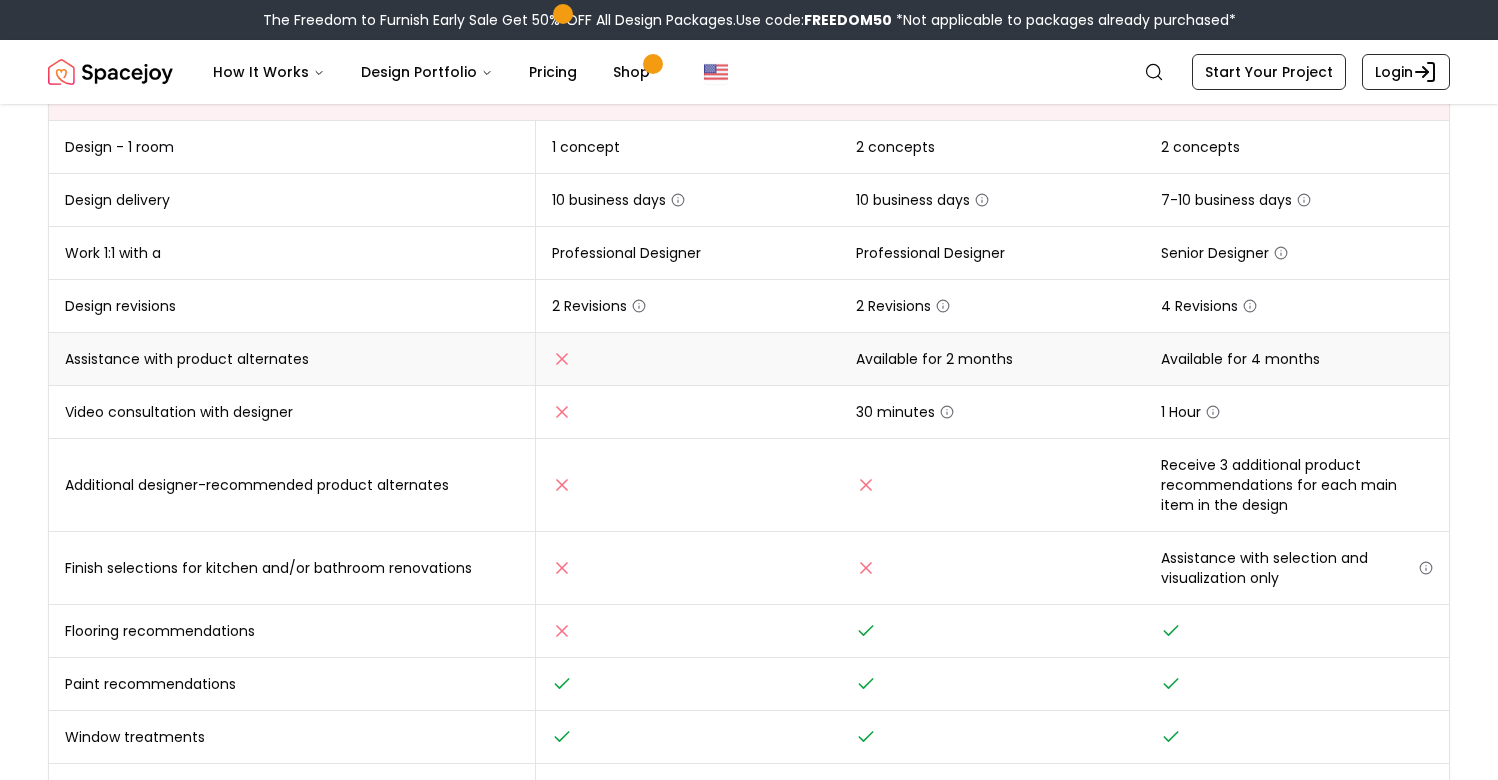 scroll, scrollTop: 439, scrollLeft: 0, axis: vertical 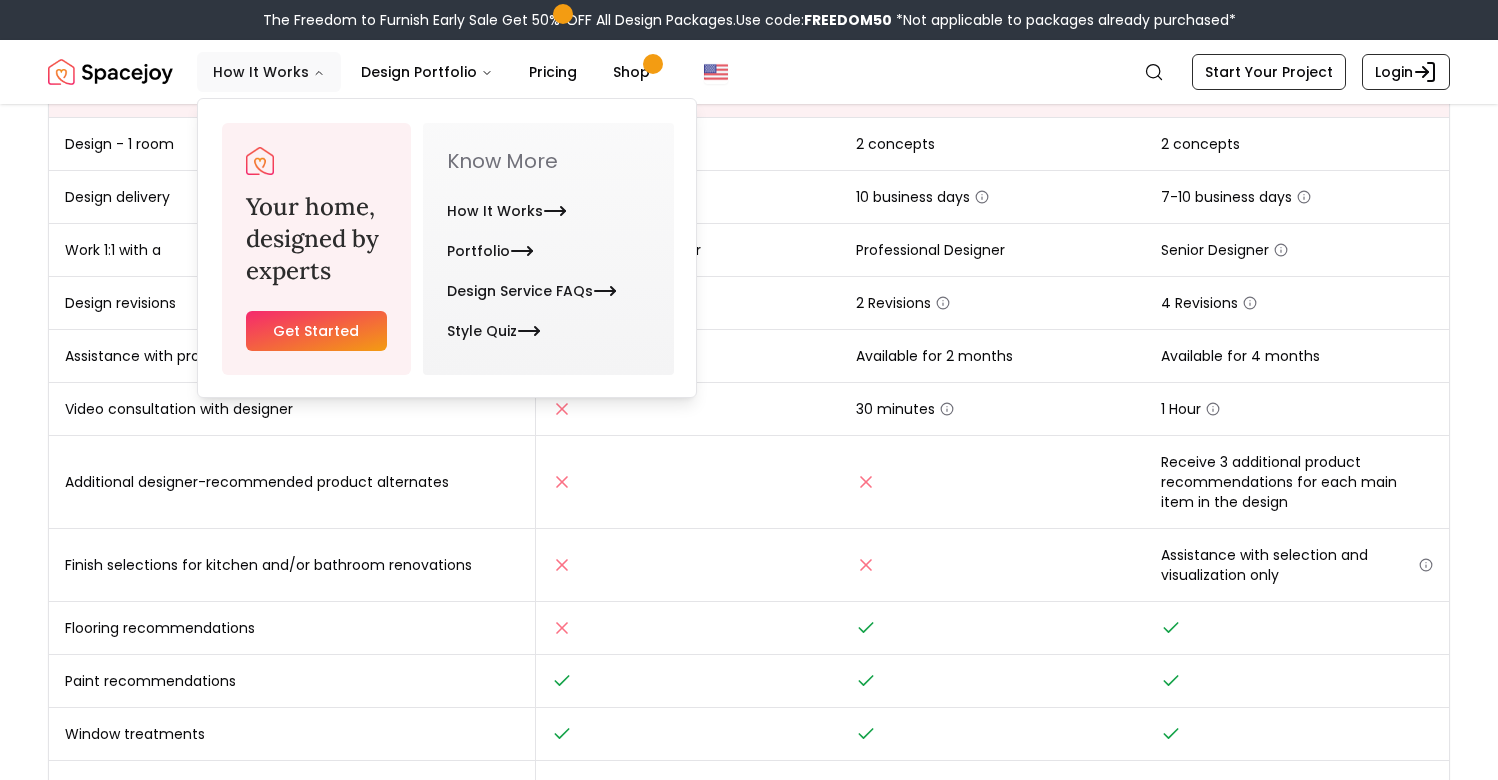 click on "How It Works" at bounding box center (269, 72) 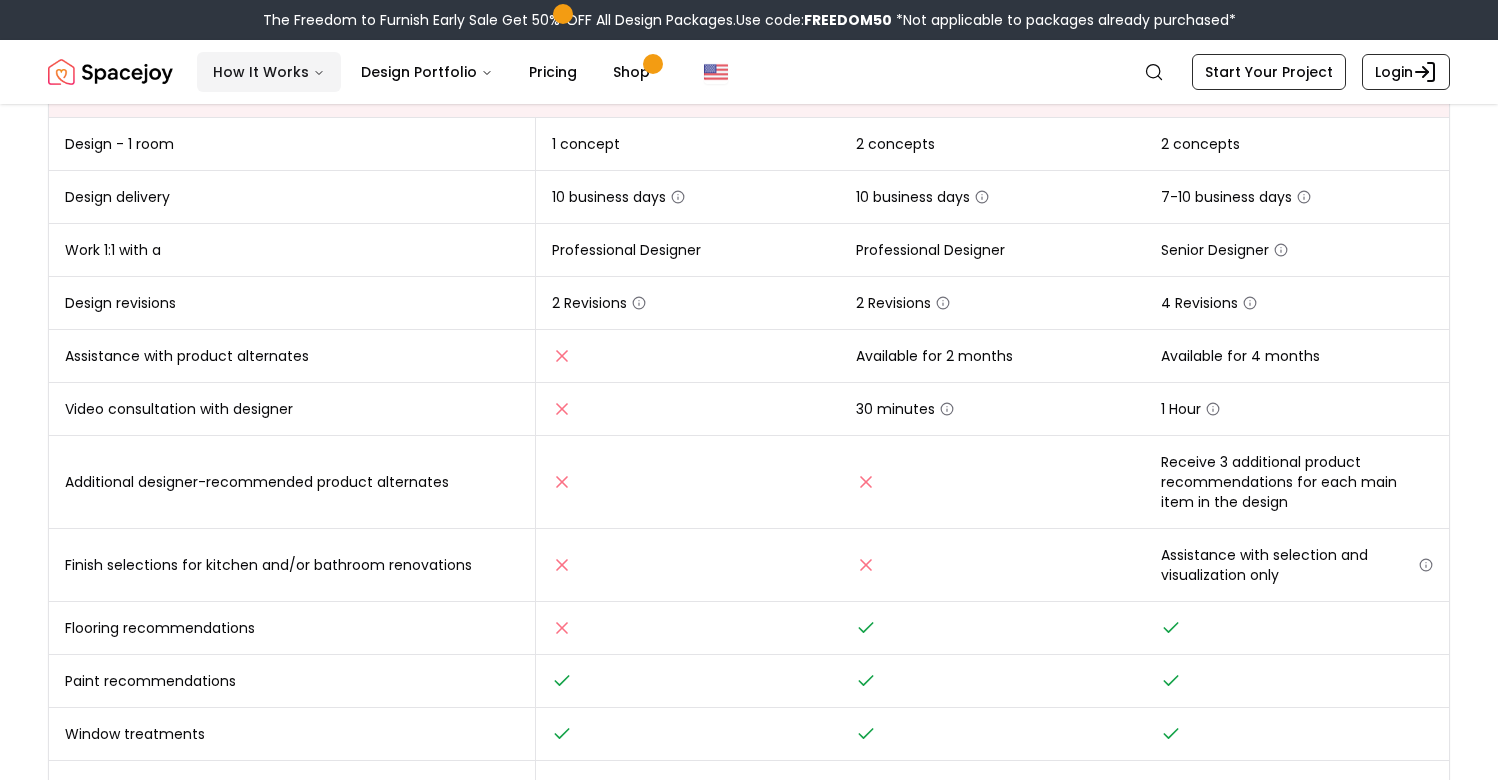 click on "How It Works" at bounding box center (269, 72) 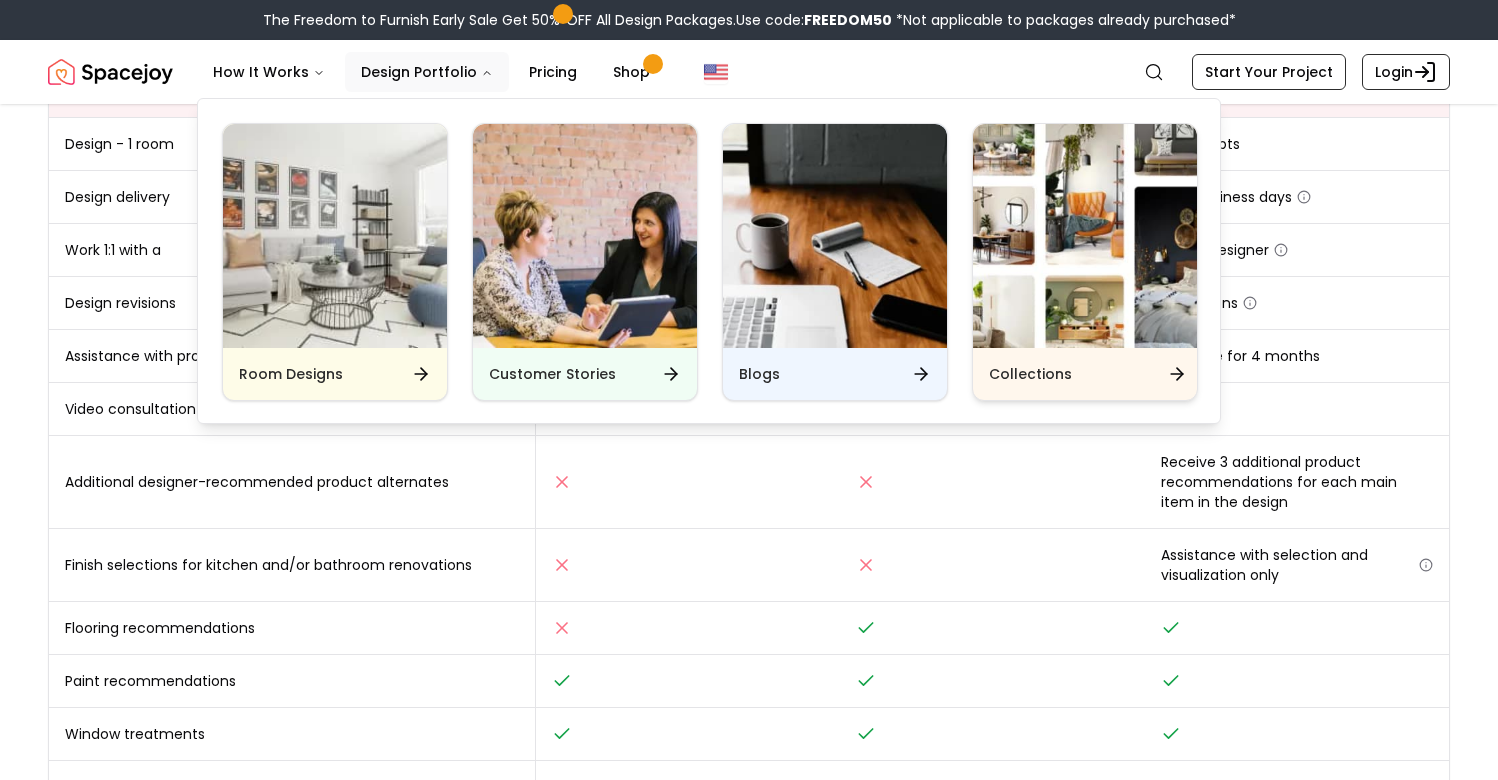 click at bounding box center [1085, 236] 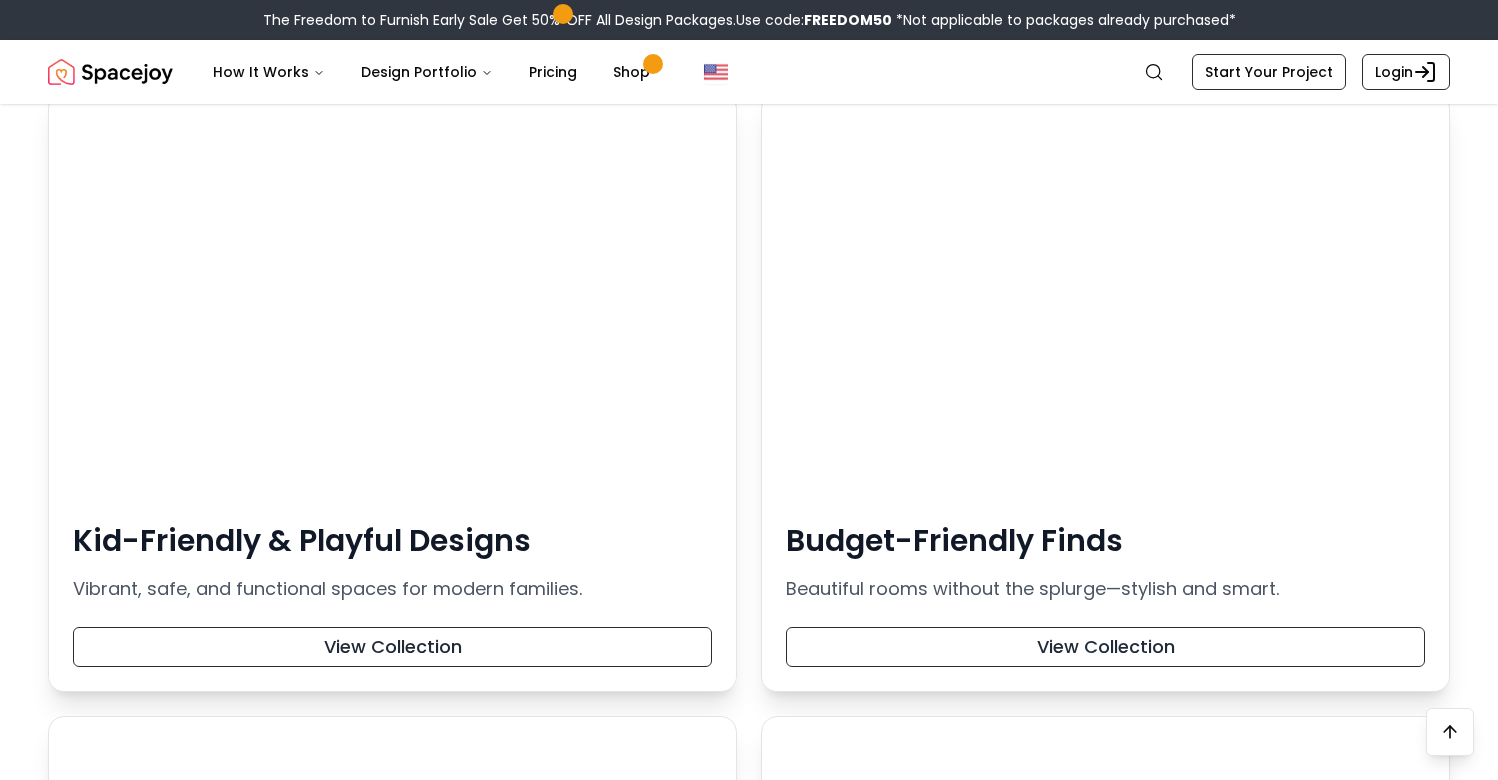 scroll, scrollTop: 2368, scrollLeft: 0, axis: vertical 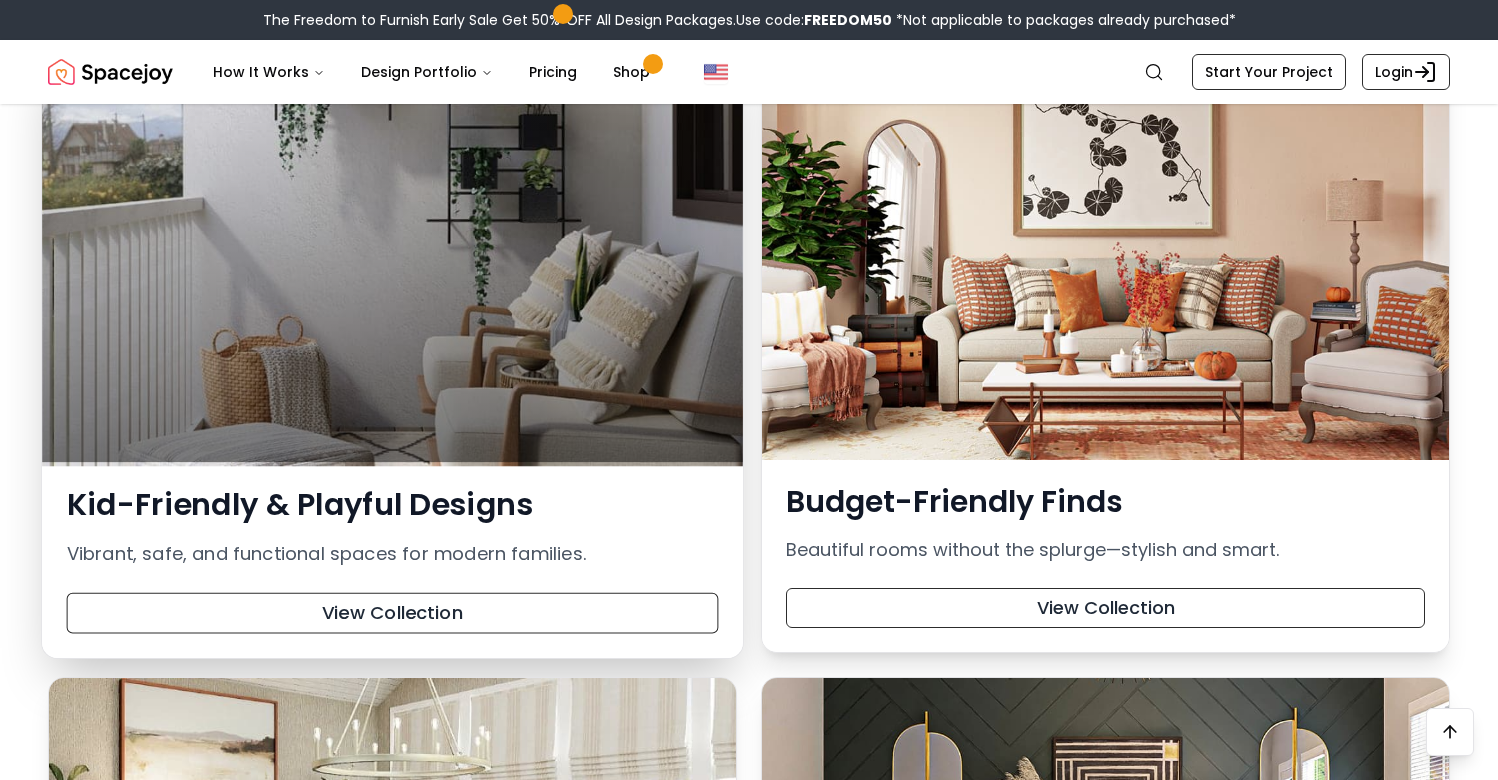 click at bounding box center [392, 255] 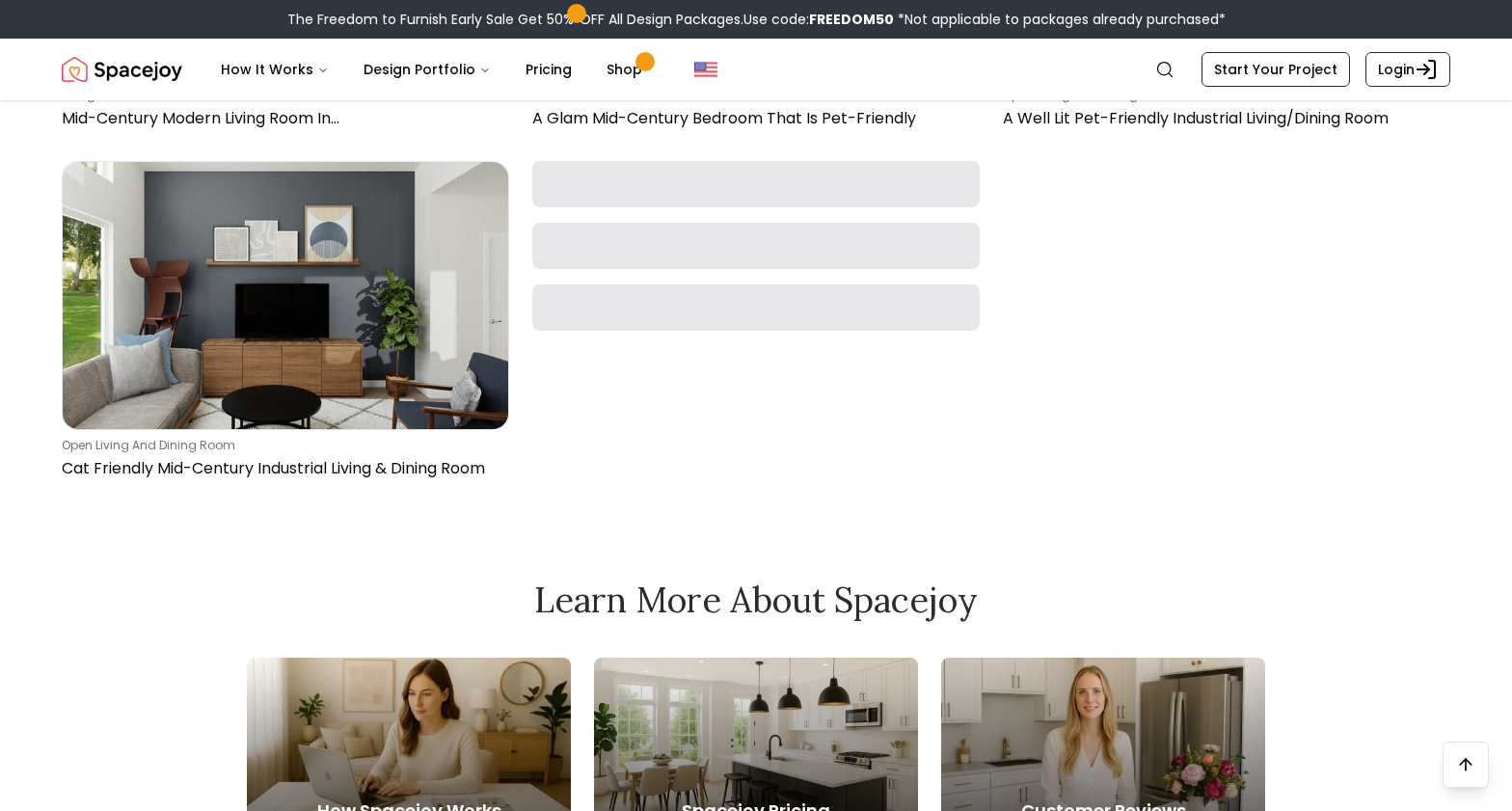 scroll, scrollTop: 1977, scrollLeft: 0, axis: vertical 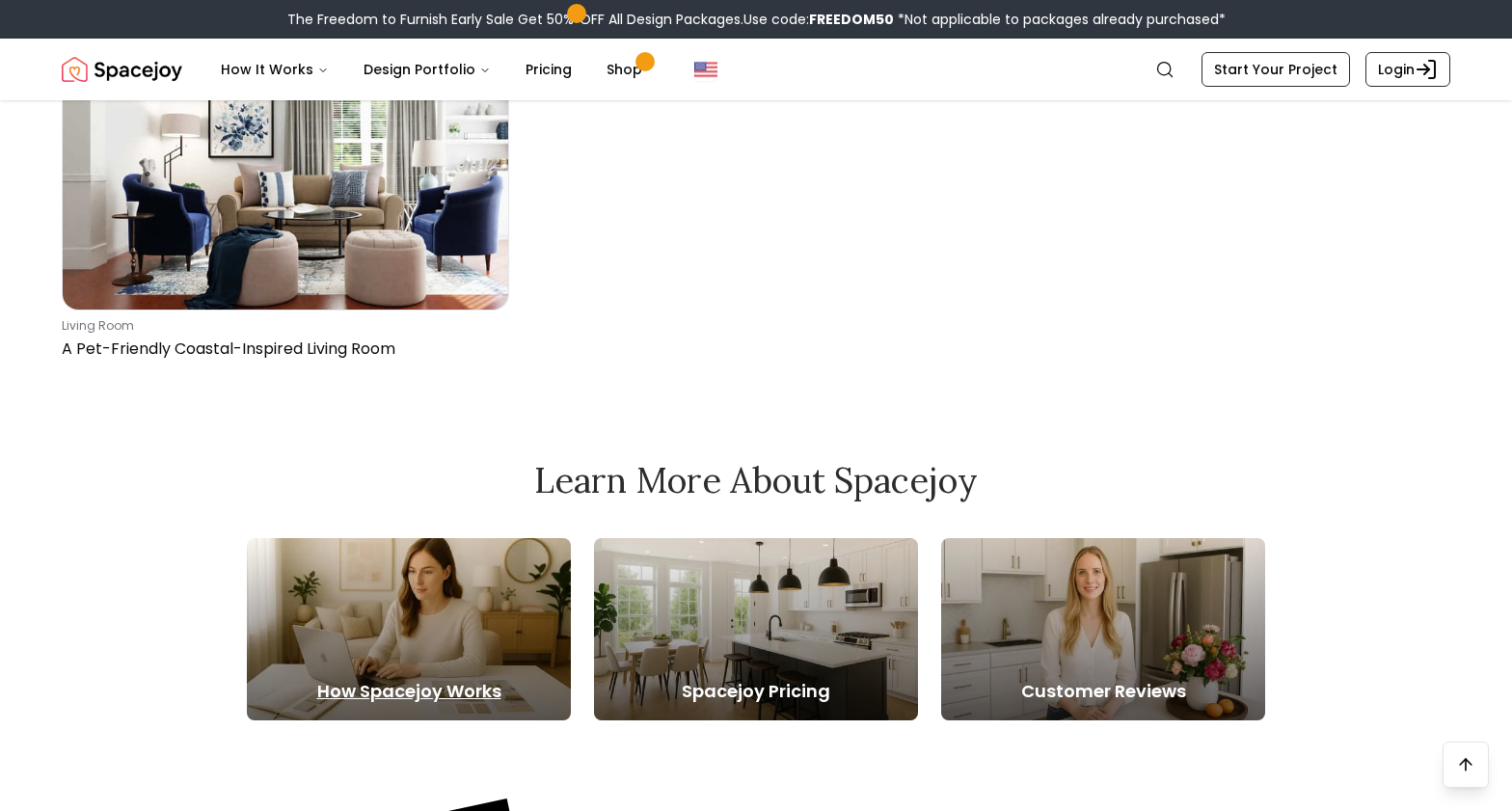 click at bounding box center [409, 629] 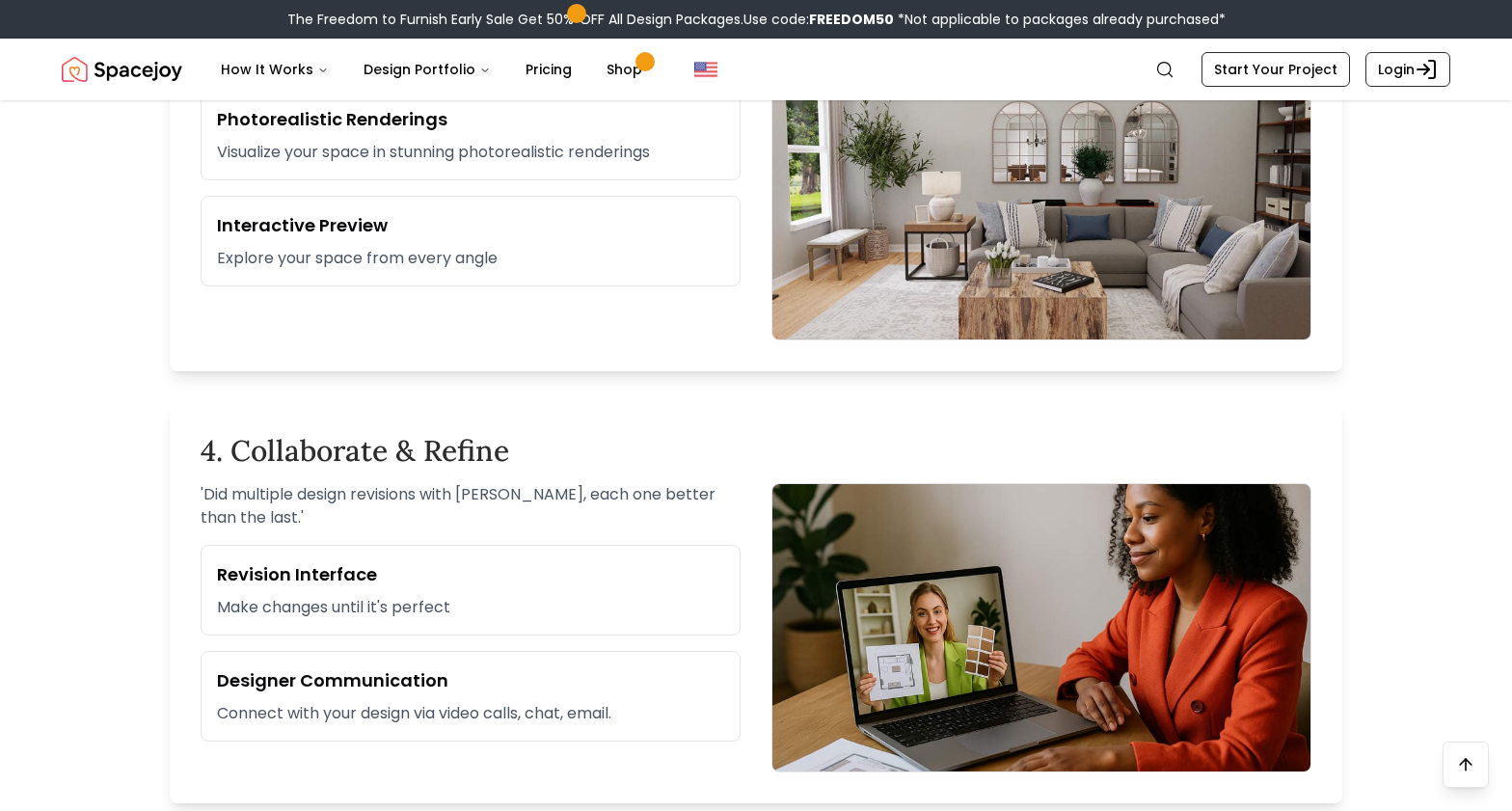 scroll, scrollTop: 1709, scrollLeft: 0, axis: vertical 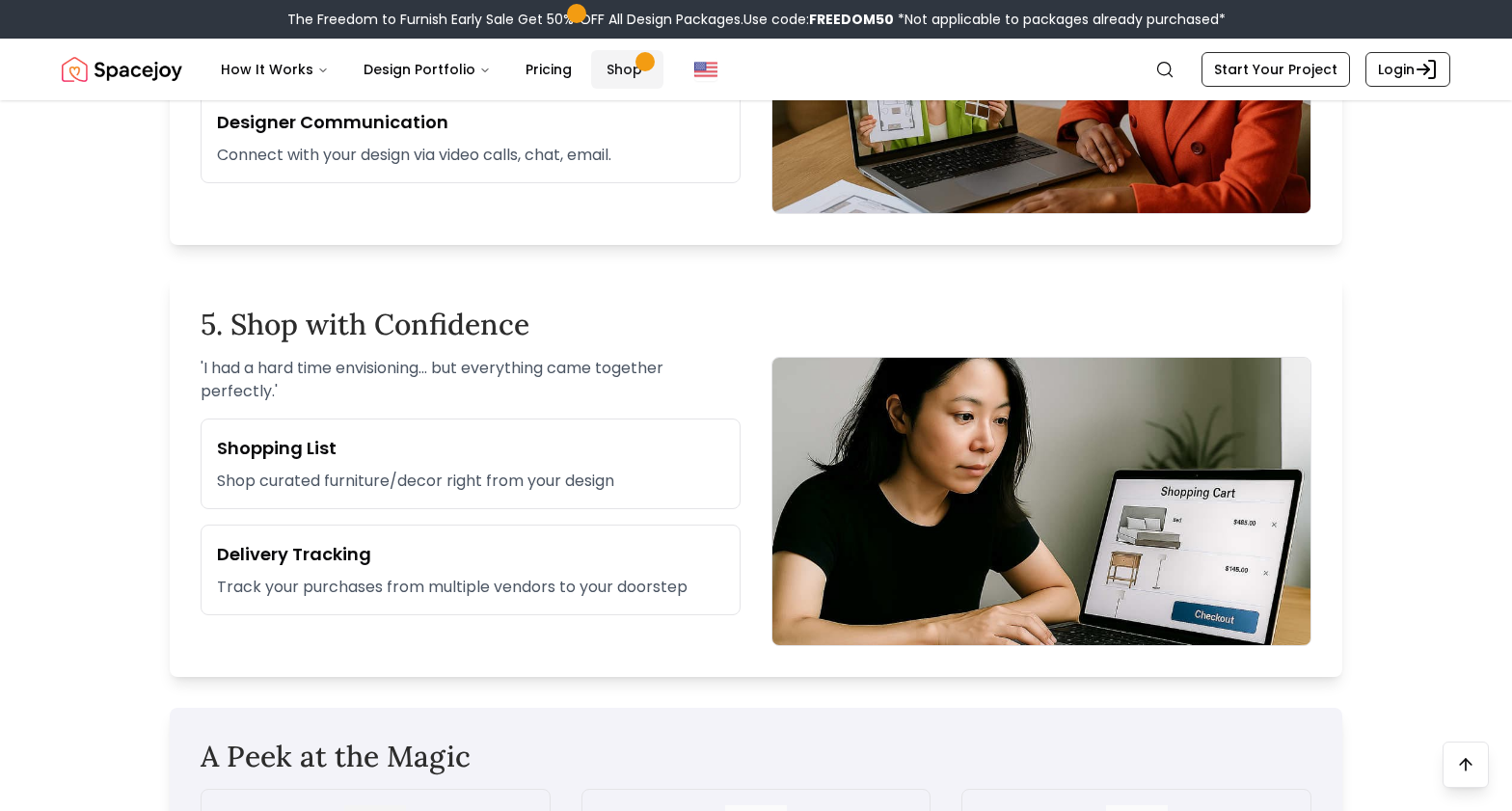 click on "Shop" at bounding box center [627, 69] 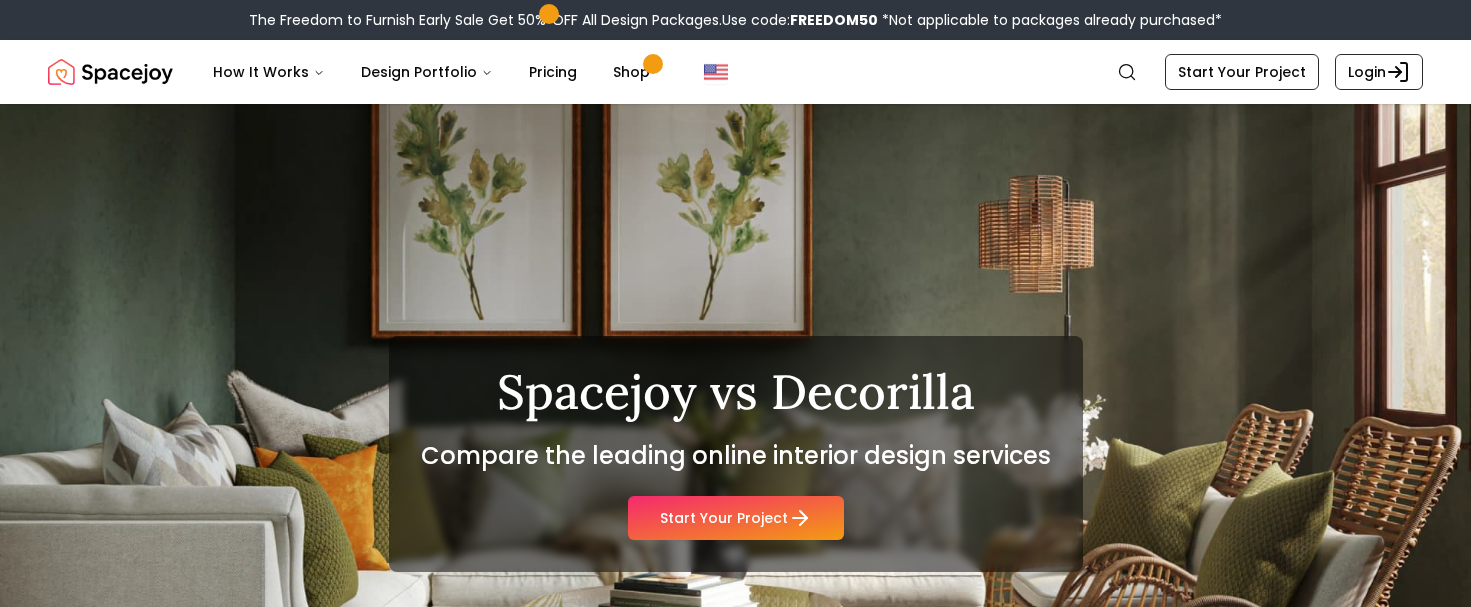 scroll, scrollTop: 0, scrollLeft: 0, axis: both 